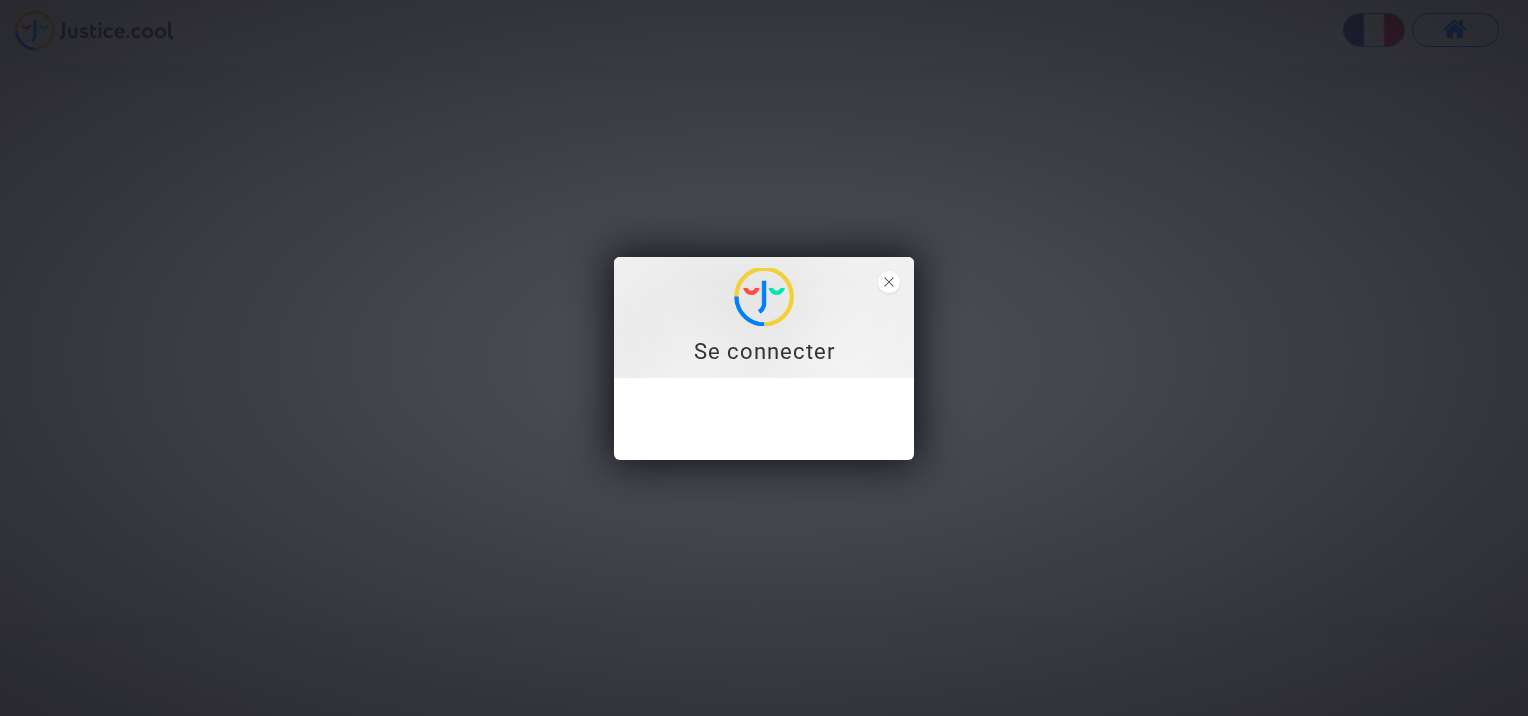 scroll, scrollTop: 0, scrollLeft: 0, axis: both 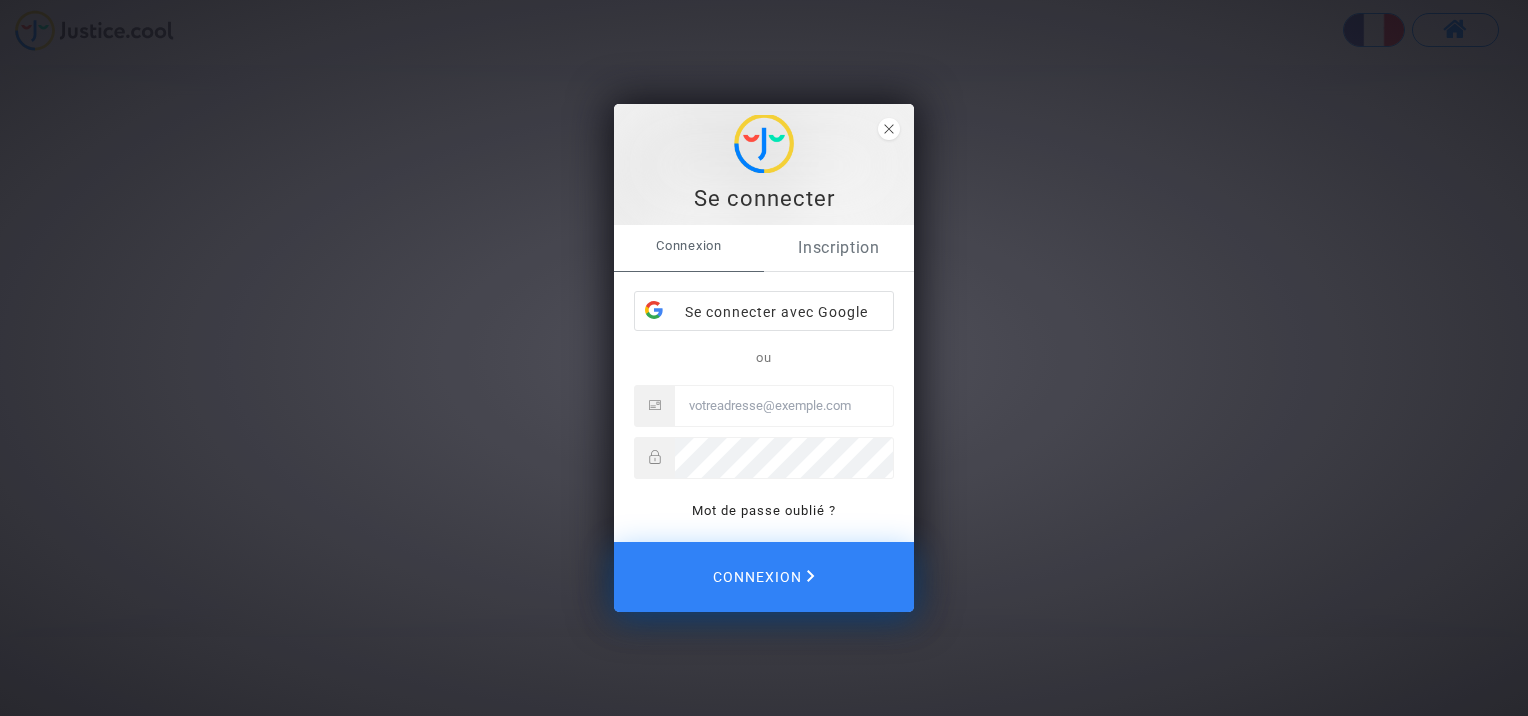click on "Inscription" at bounding box center [839, 248] 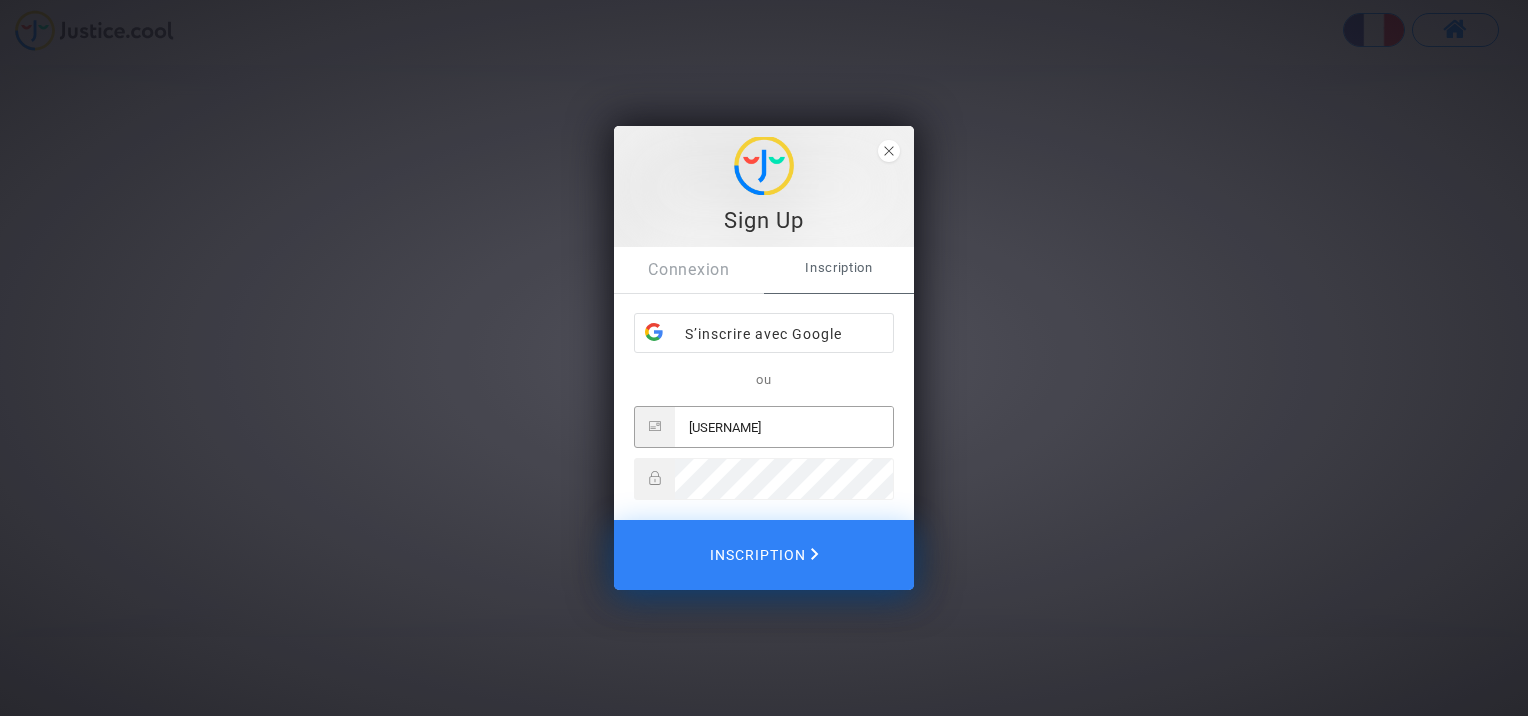 click on "mvogt" at bounding box center [784, 427] 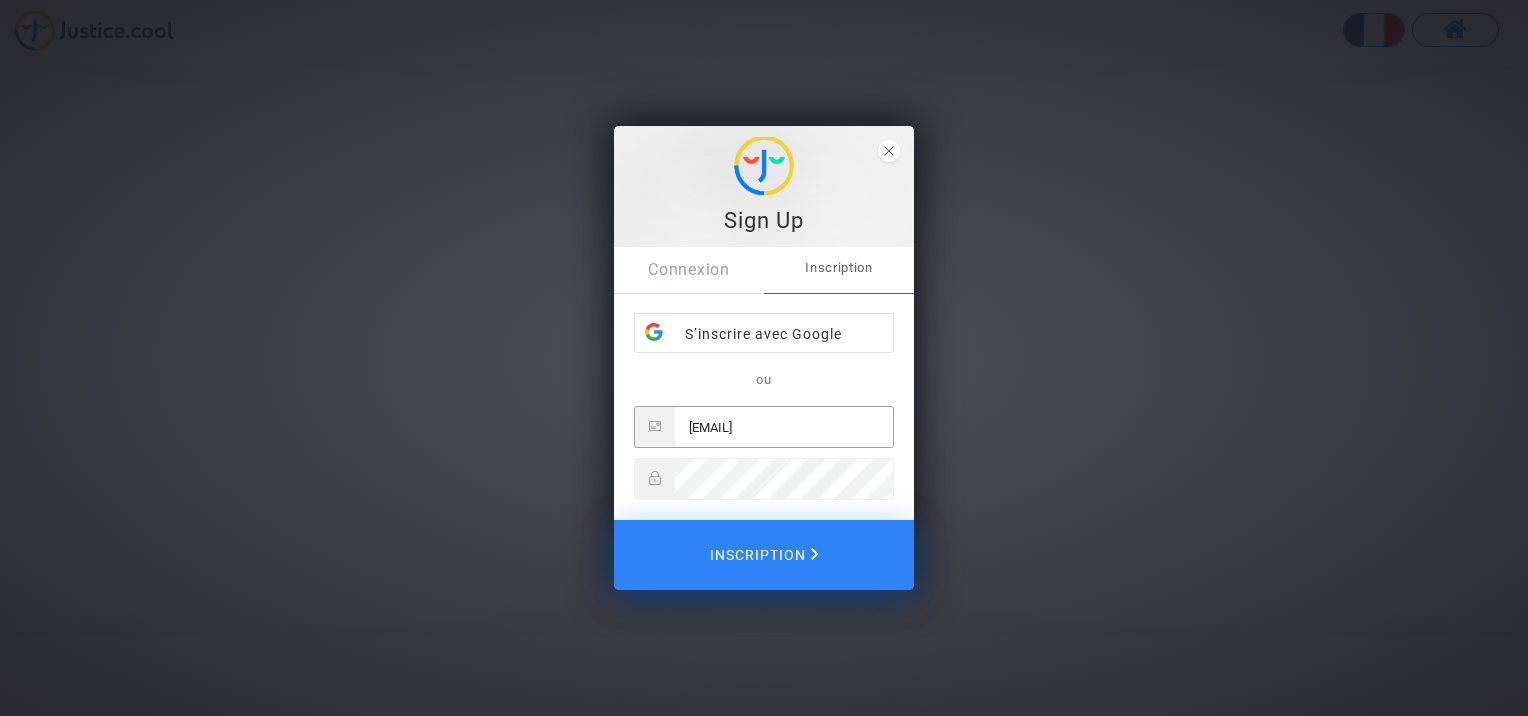 type on "[EMAIL]" 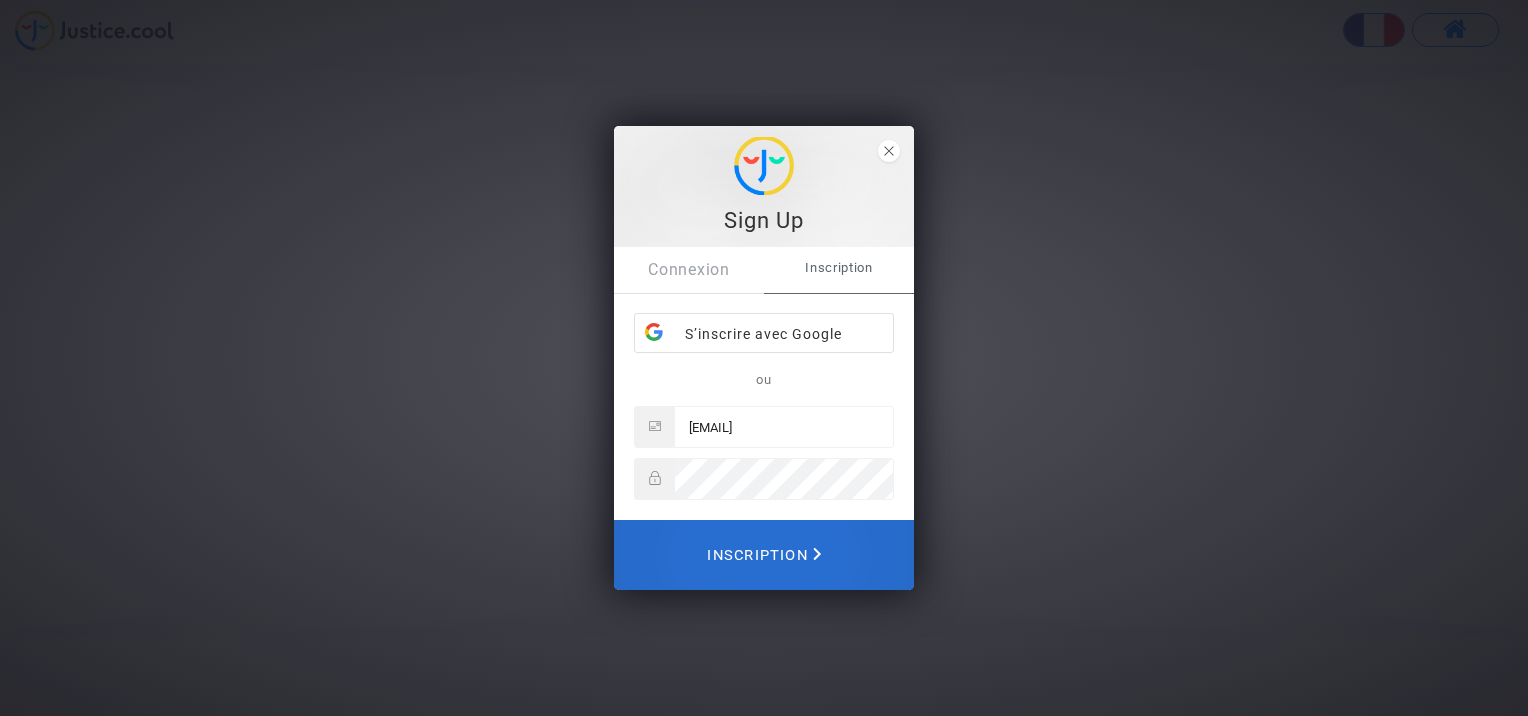 click on "Inscription" at bounding box center (764, 555) 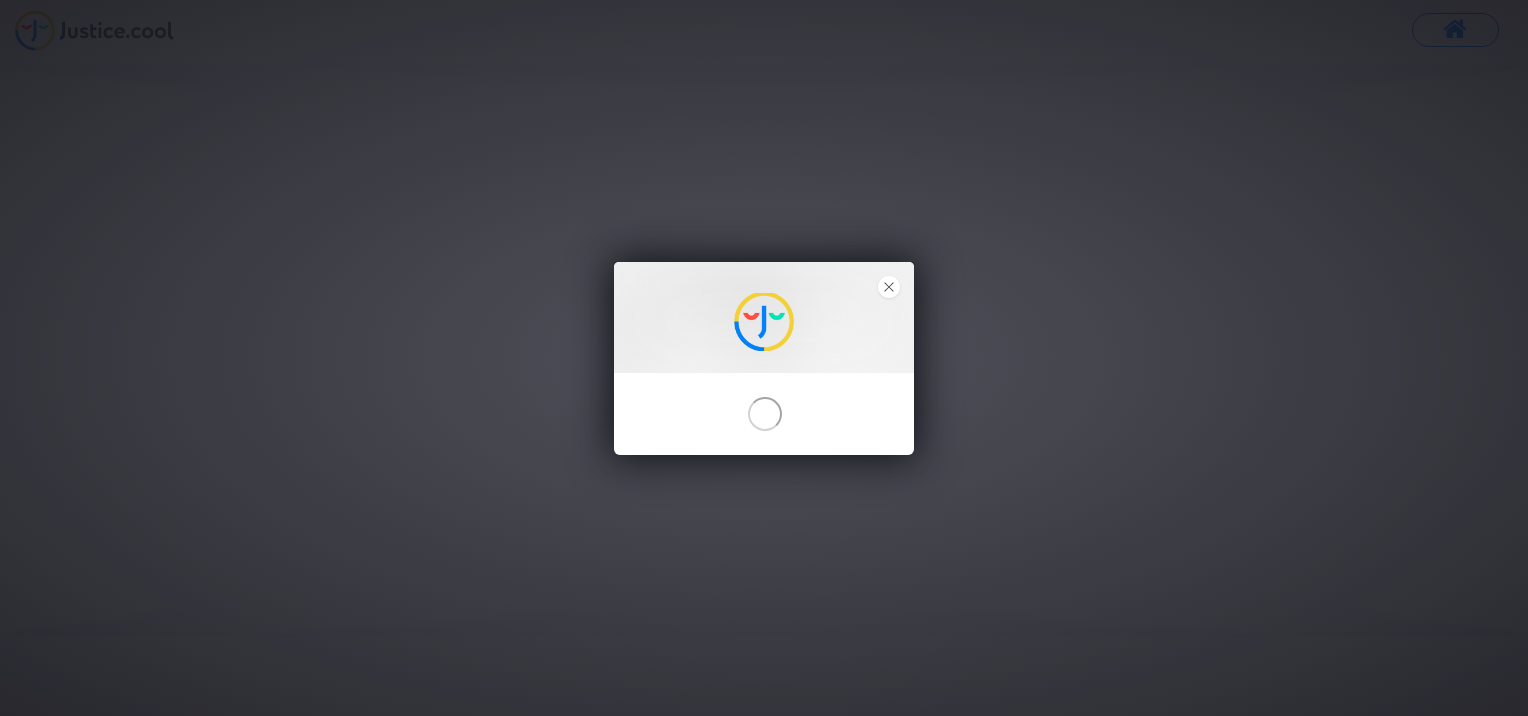 scroll, scrollTop: 0, scrollLeft: 0, axis: both 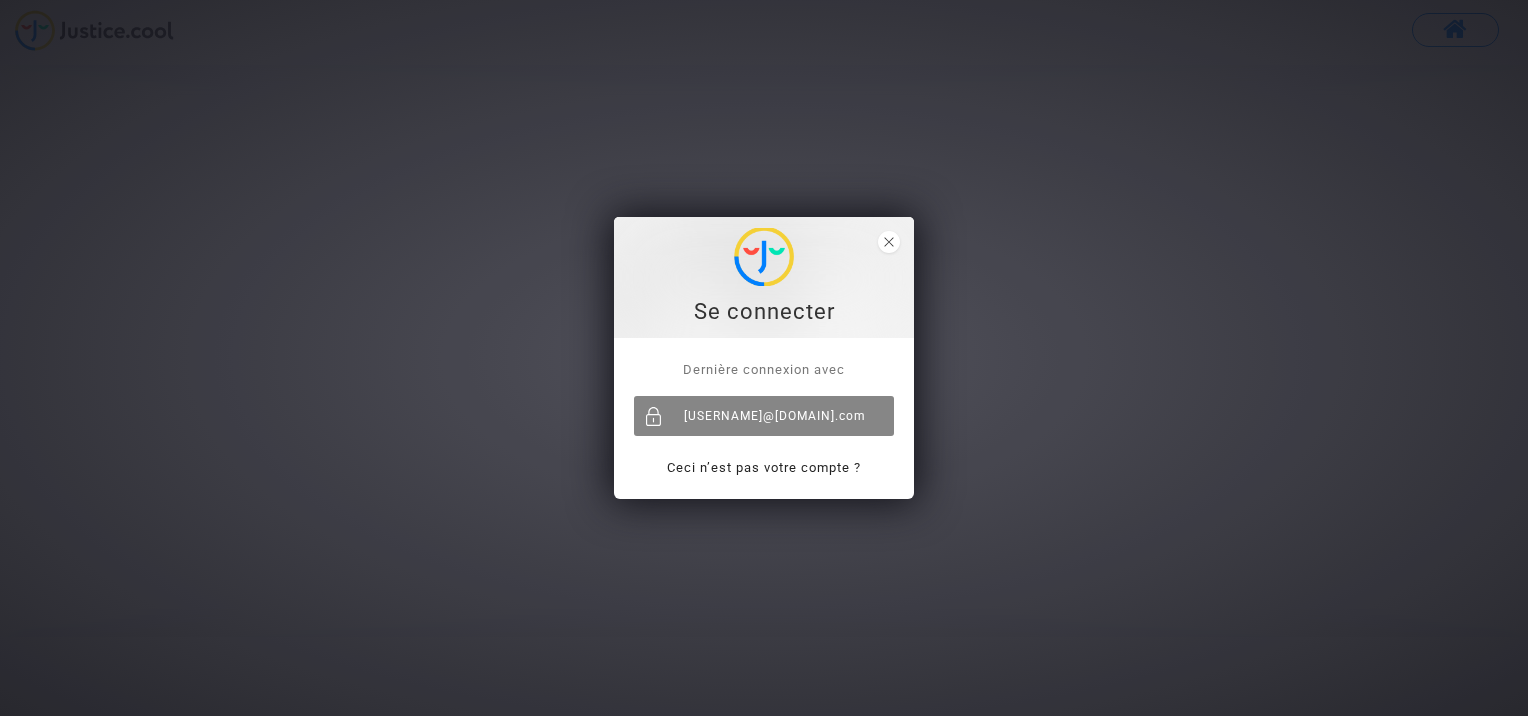 click on "[USERNAME]@[DOMAIN]" at bounding box center [764, 416] 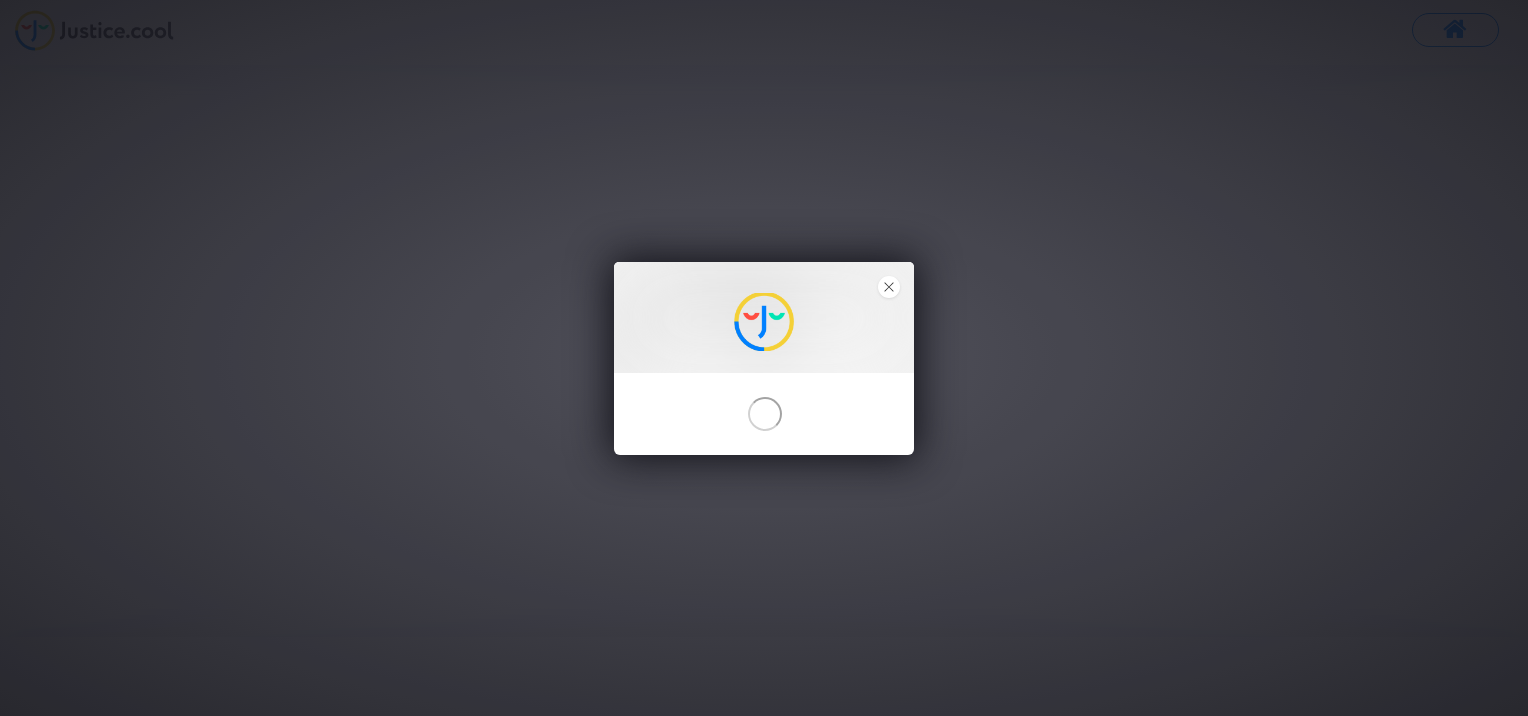 scroll, scrollTop: 0, scrollLeft: 0, axis: both 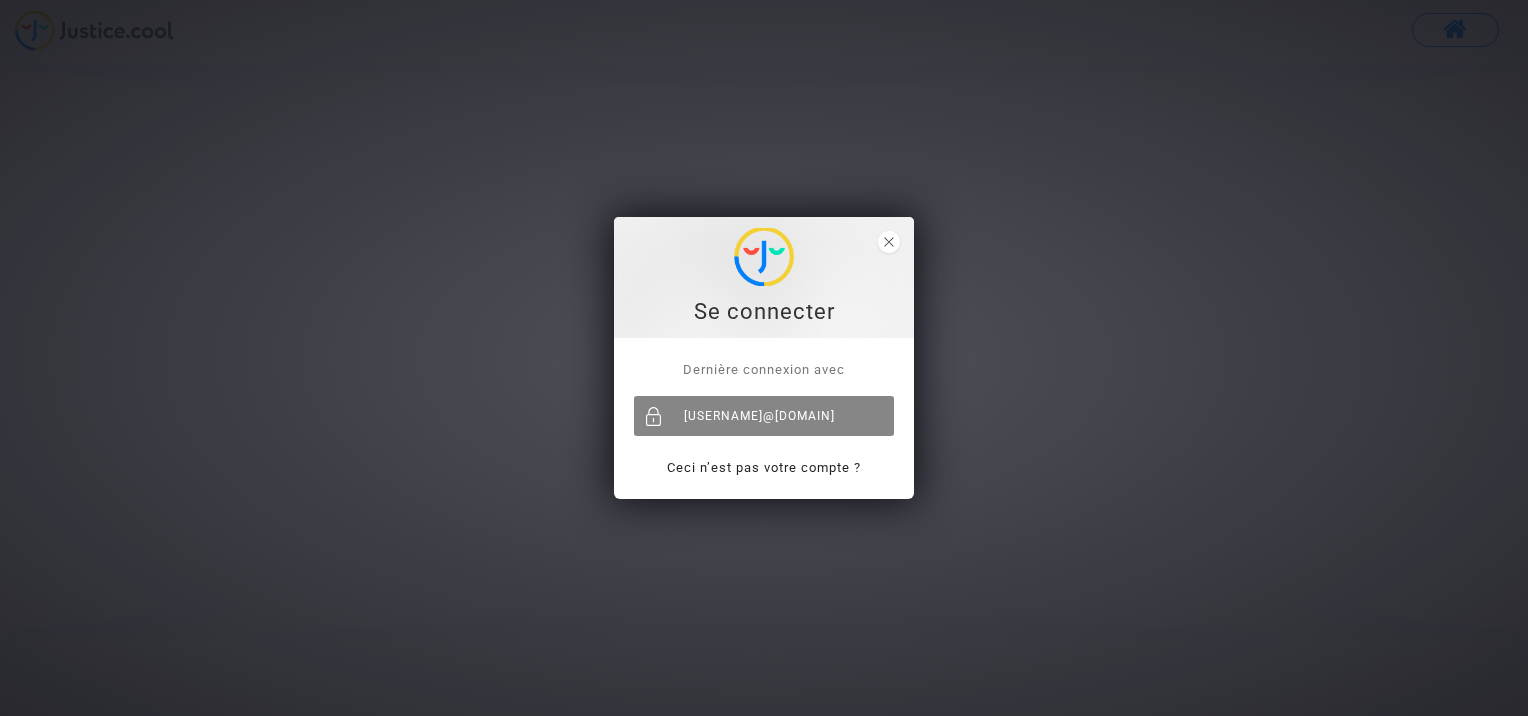 click on "[USERNAME]@[DOMAIN]" at bounding box center [764, 416] 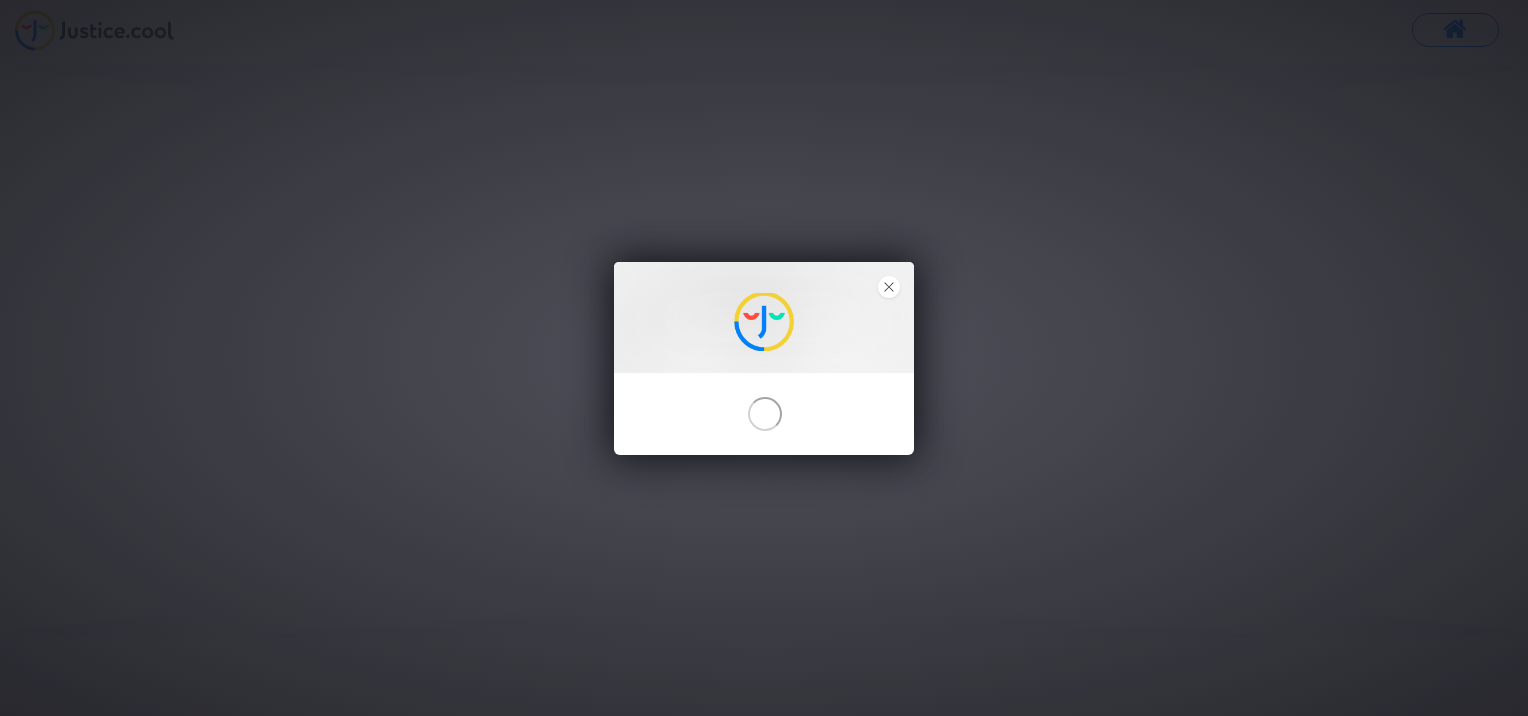 scroll, scrollTop: 0, scrollLeft: 0, axis: both 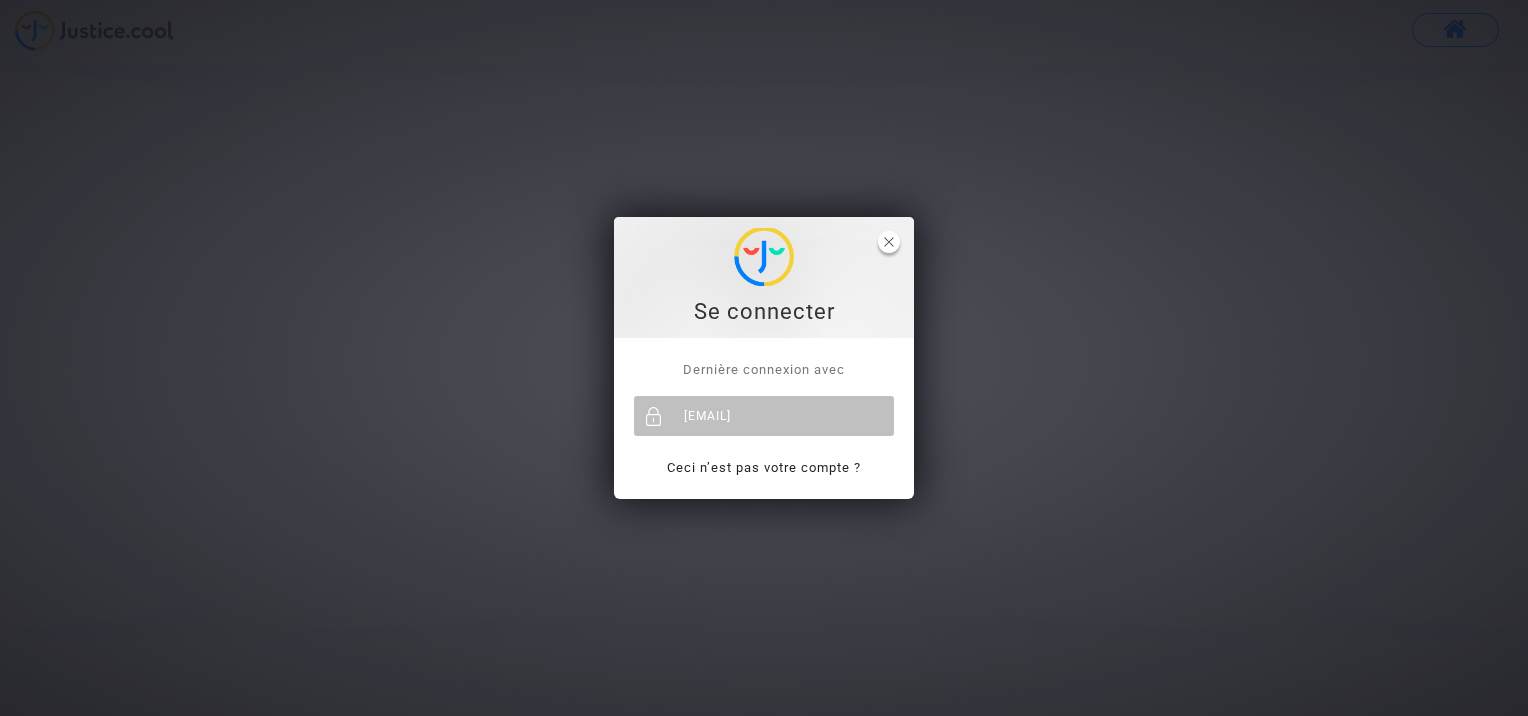 click at bounding box center [889, 242] 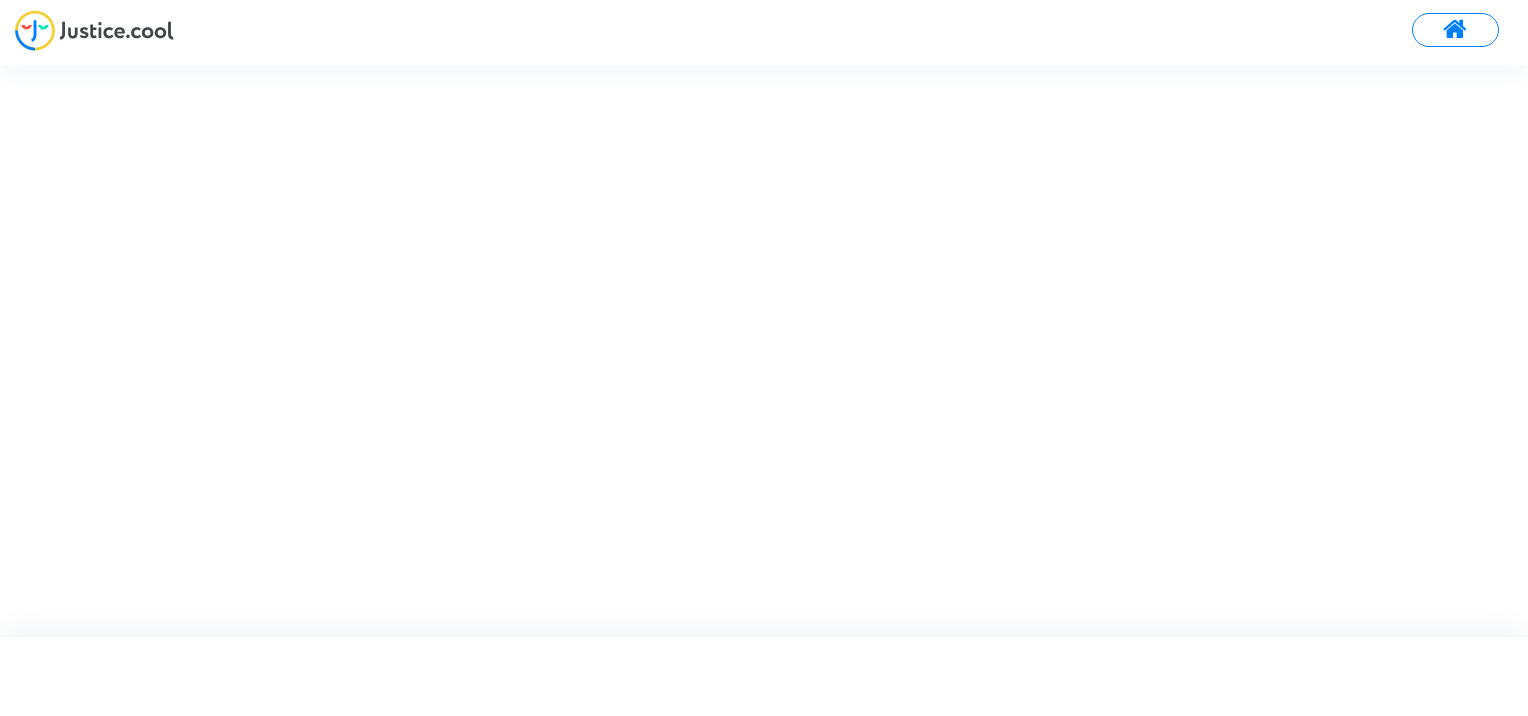 click at bounding box center (1455, 30) 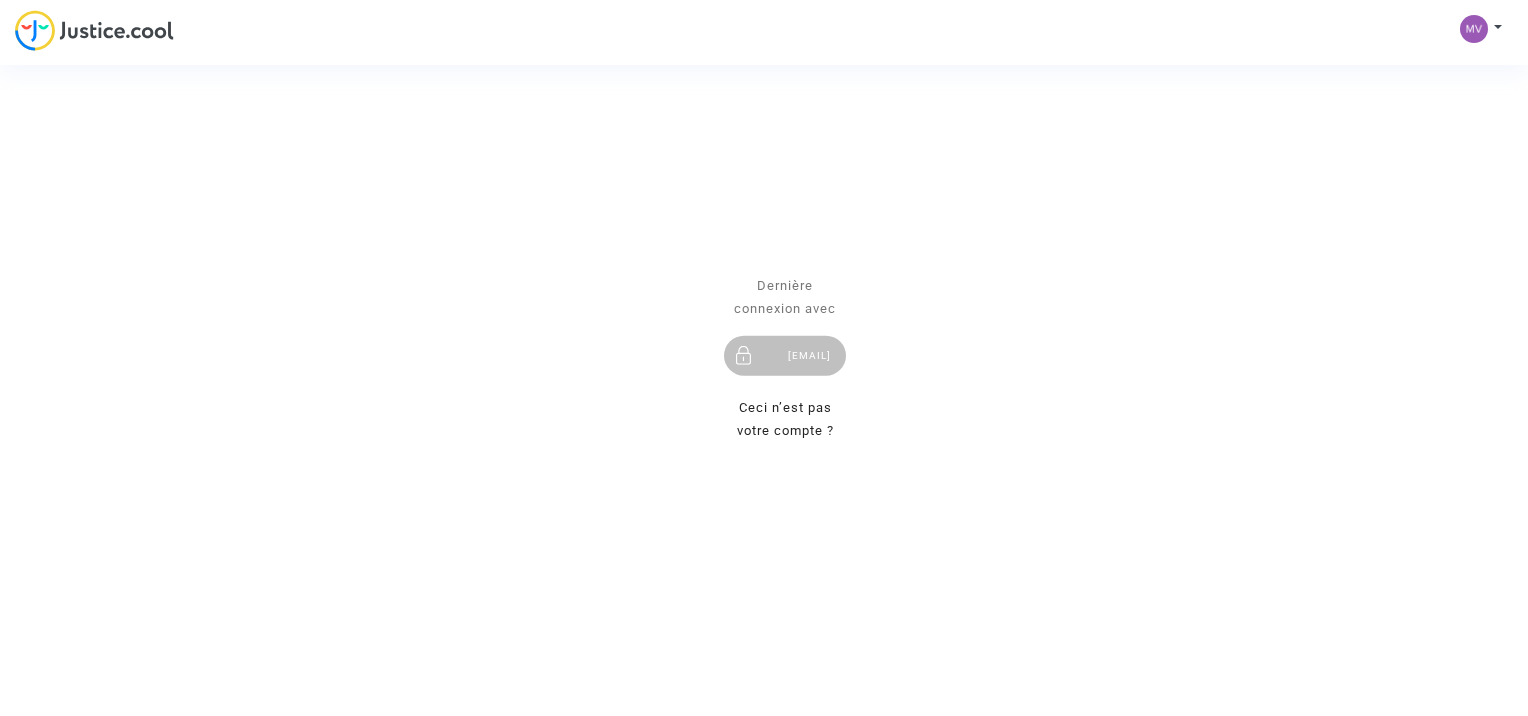 click on "Se connecter Dernière connexion avec [EMAIL] Ceci n’est pas votre compte ? Envoyer" 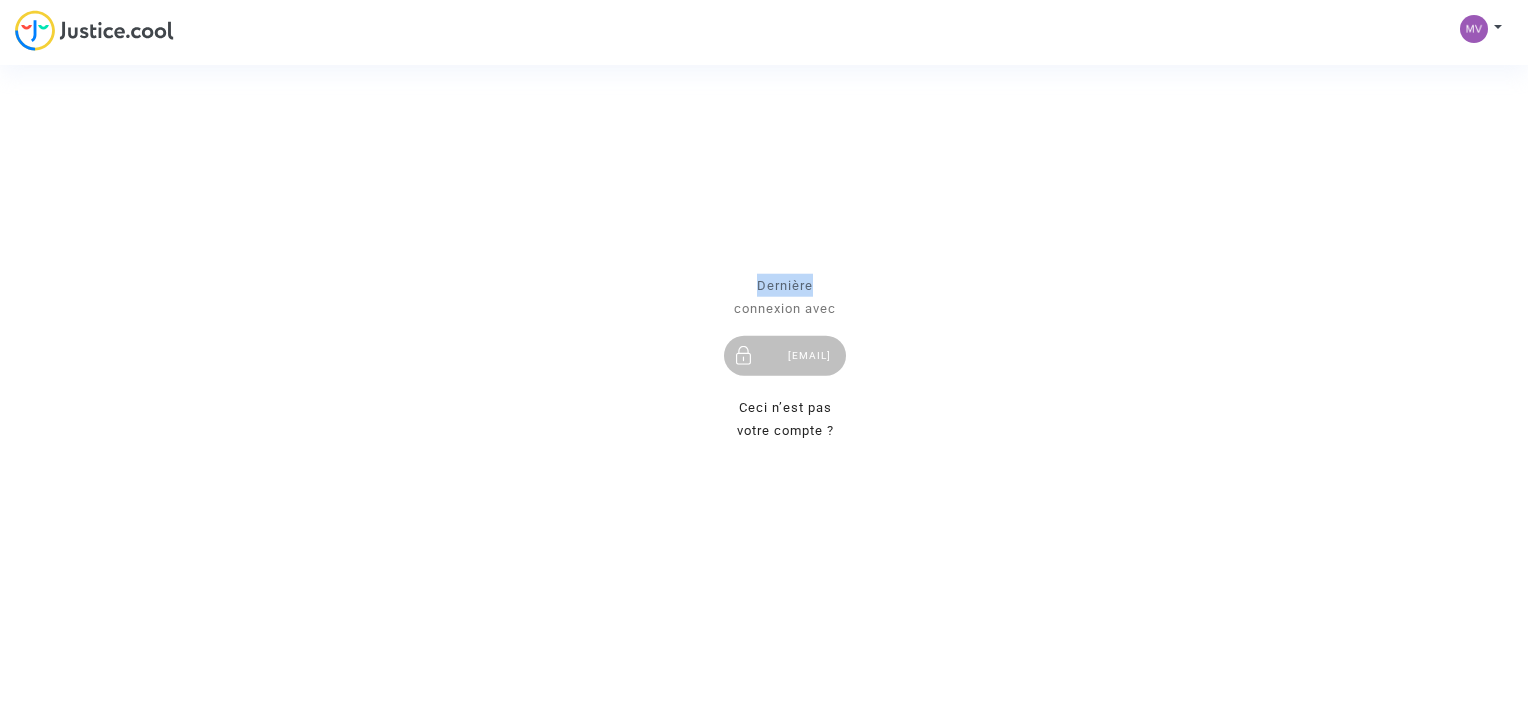 click on "Se connecter Dernière connexion avec [EMAIL] Ceci n’est pas votre compte ? Envoyer" 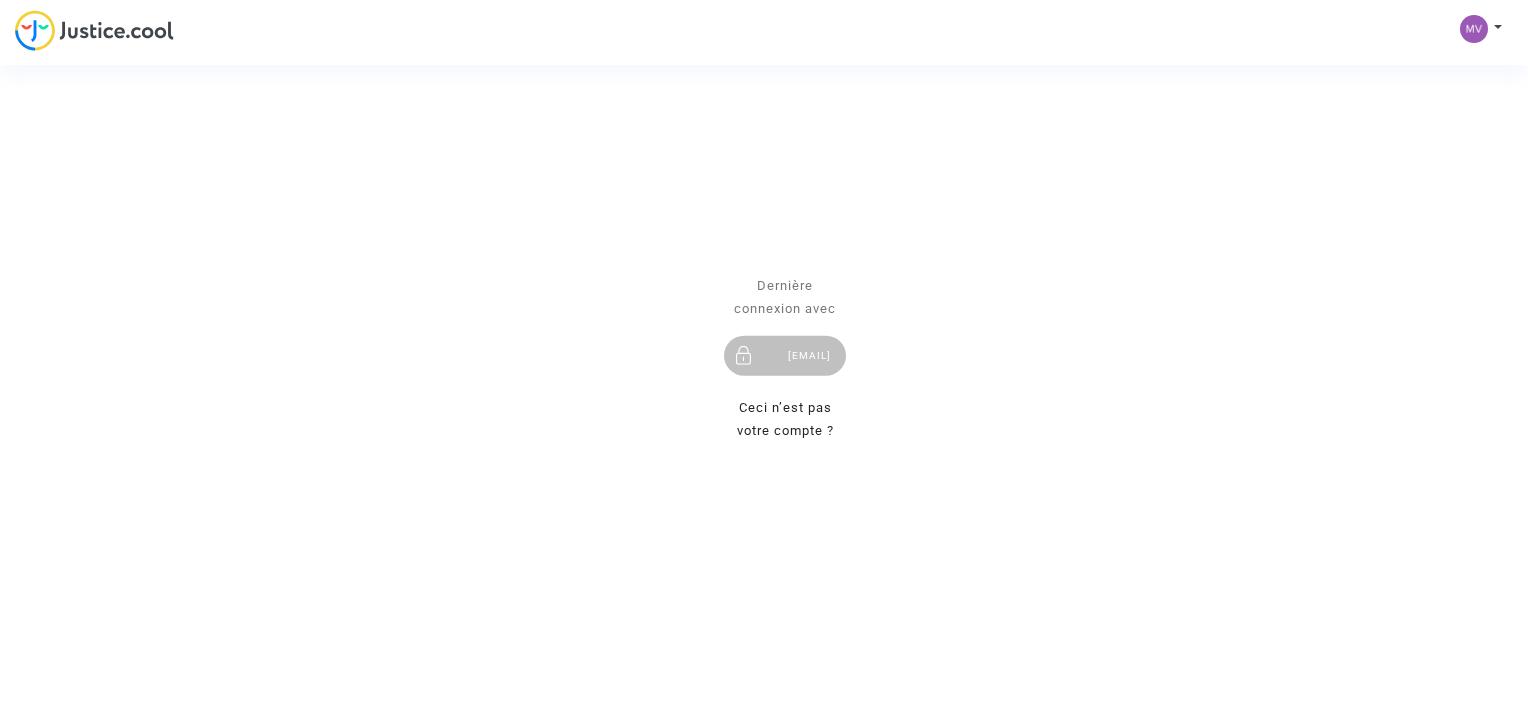 drag, startPoint x: 1021, startPoint y: 264, endPoint x: 1066, endPoint y: 372, distance: 117 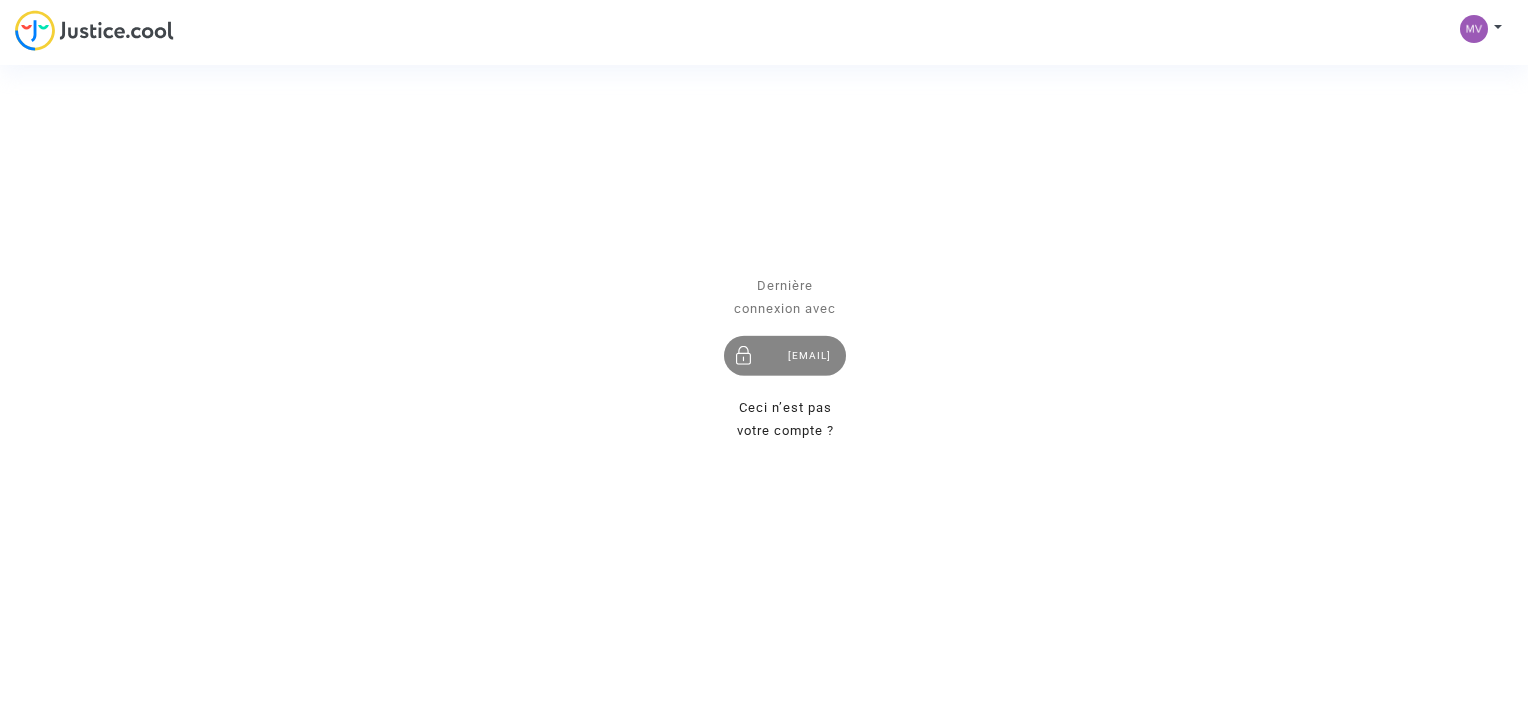 click on "[EMAIL]" at bounding box center (785, 356) 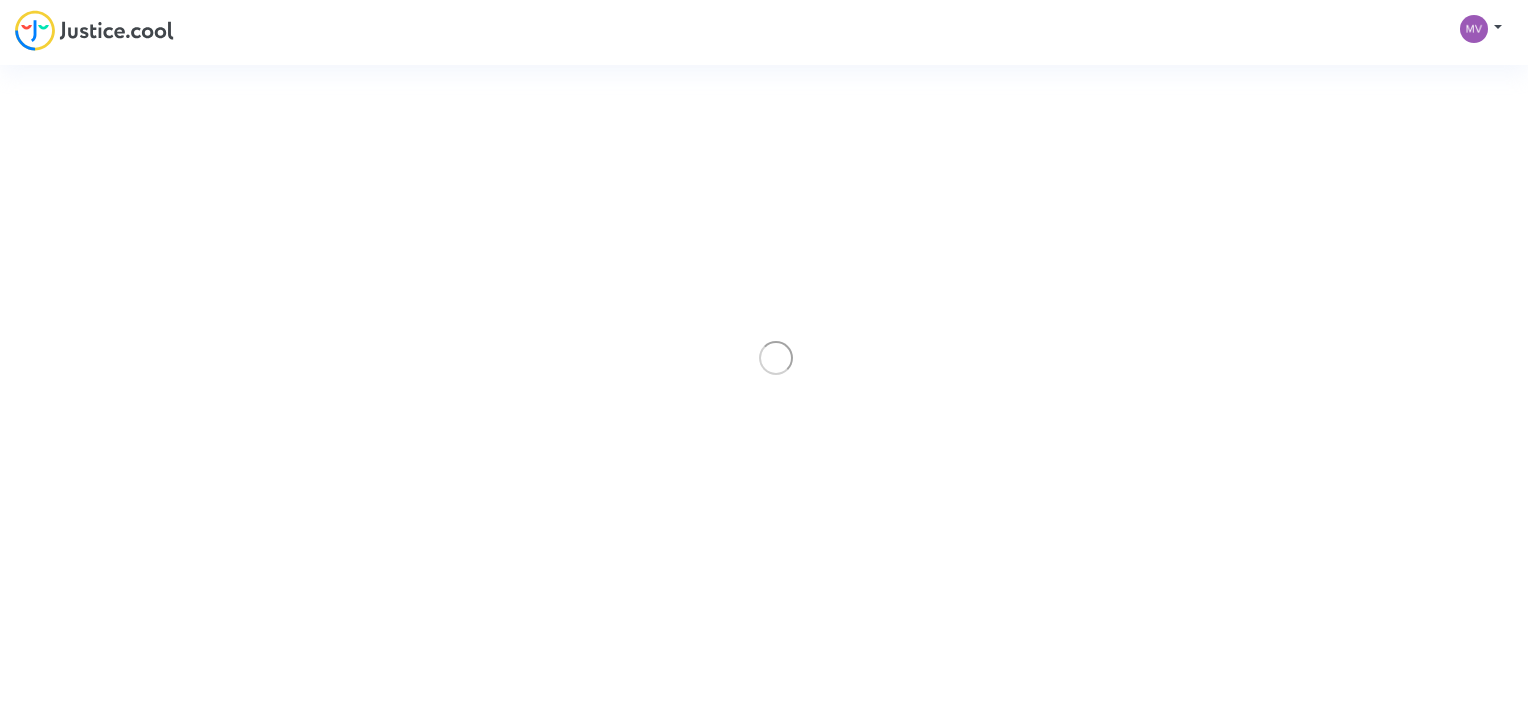 scroll, scrollTop: 0, scrollLeft: 0, axis: both 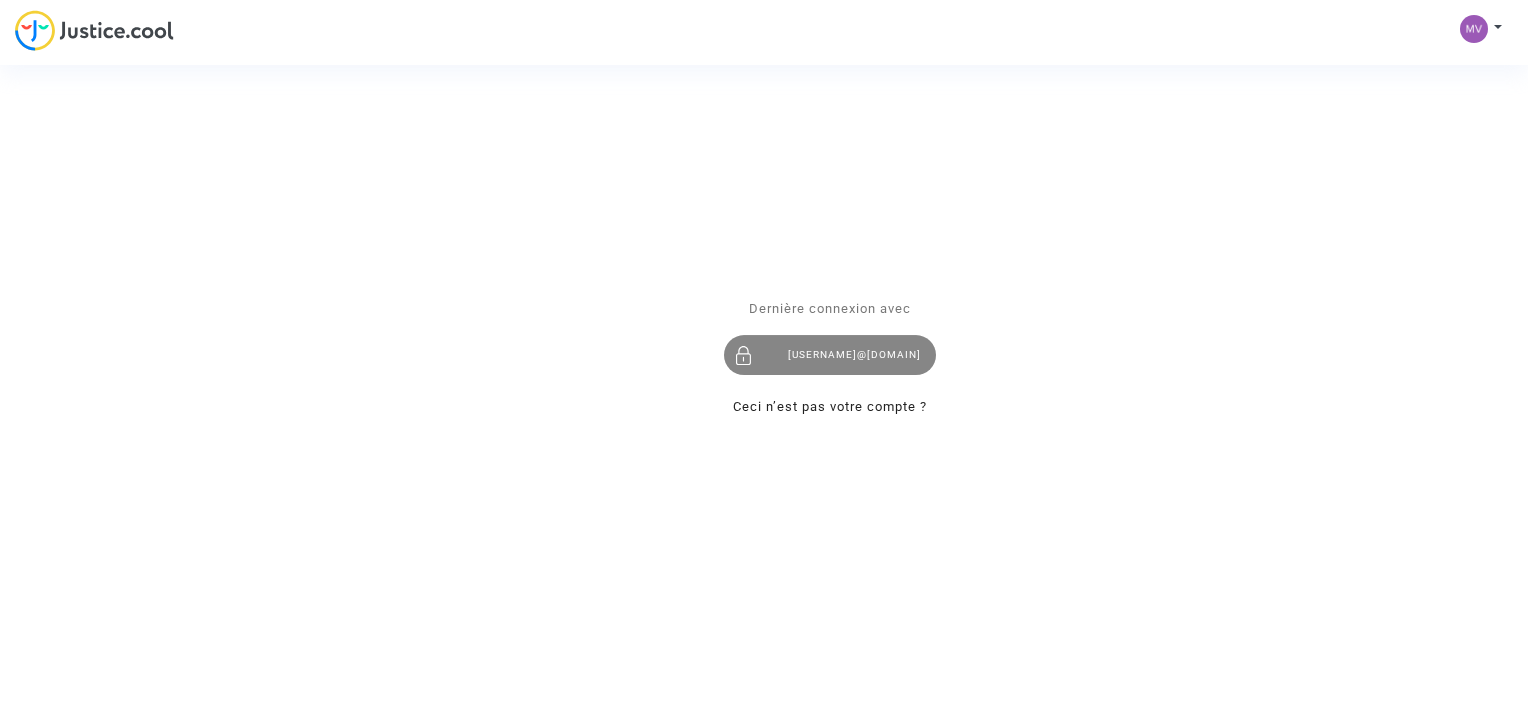 click on "[EMAIL]" at bounding box center [830, 356] 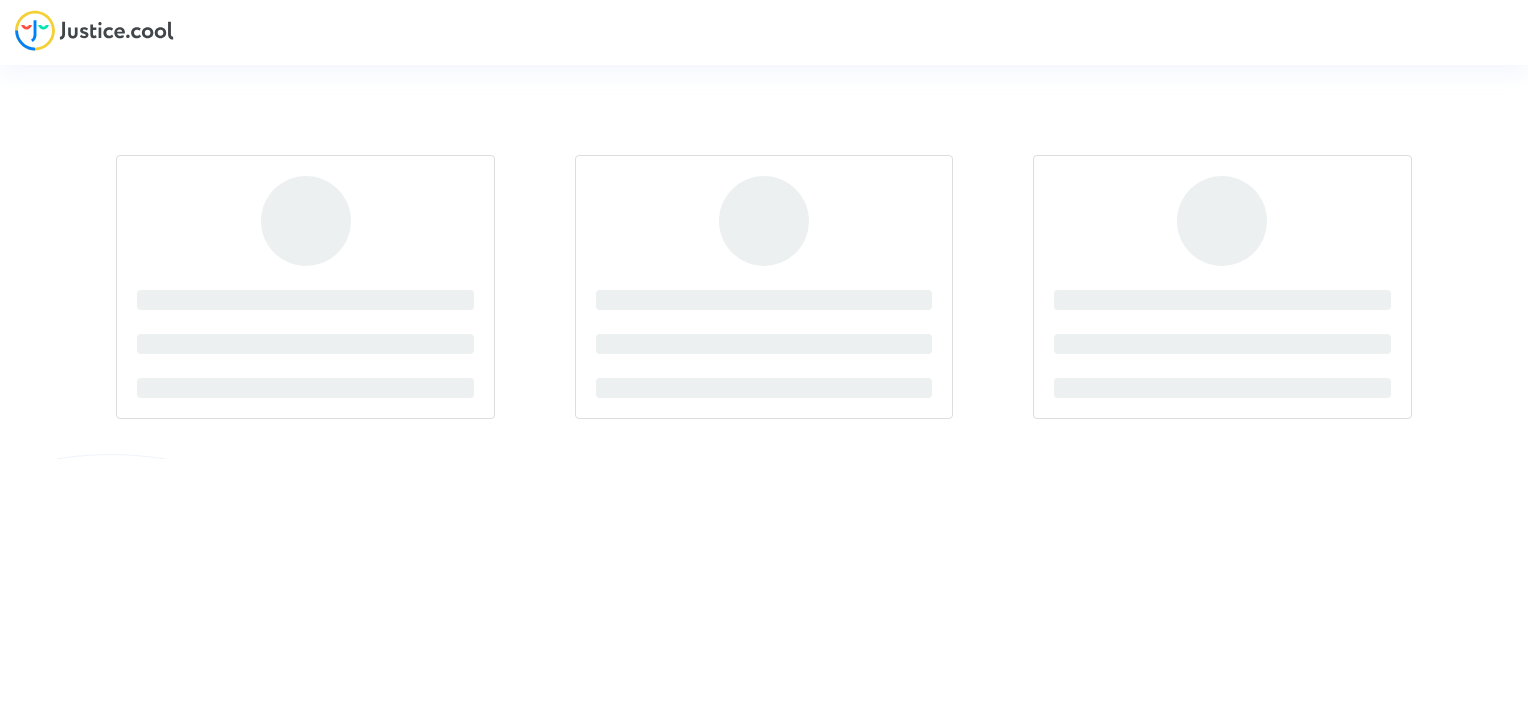 scroll, scrollTop: 0, scrollLeft: 0, axis: both 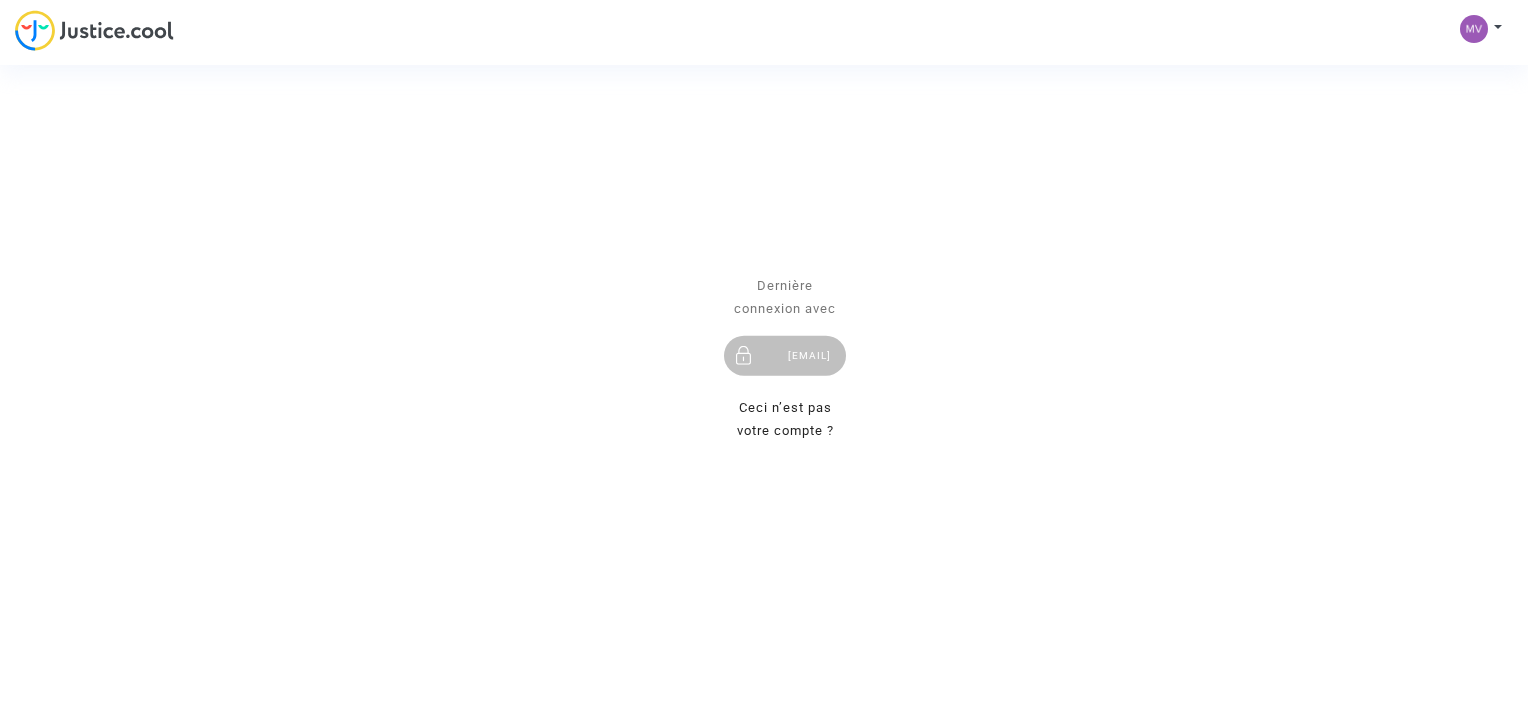 click on "Se connecter Dernière connexion avec [EMAIL] Ceci n’est pas votre compte ? Envoyer" 